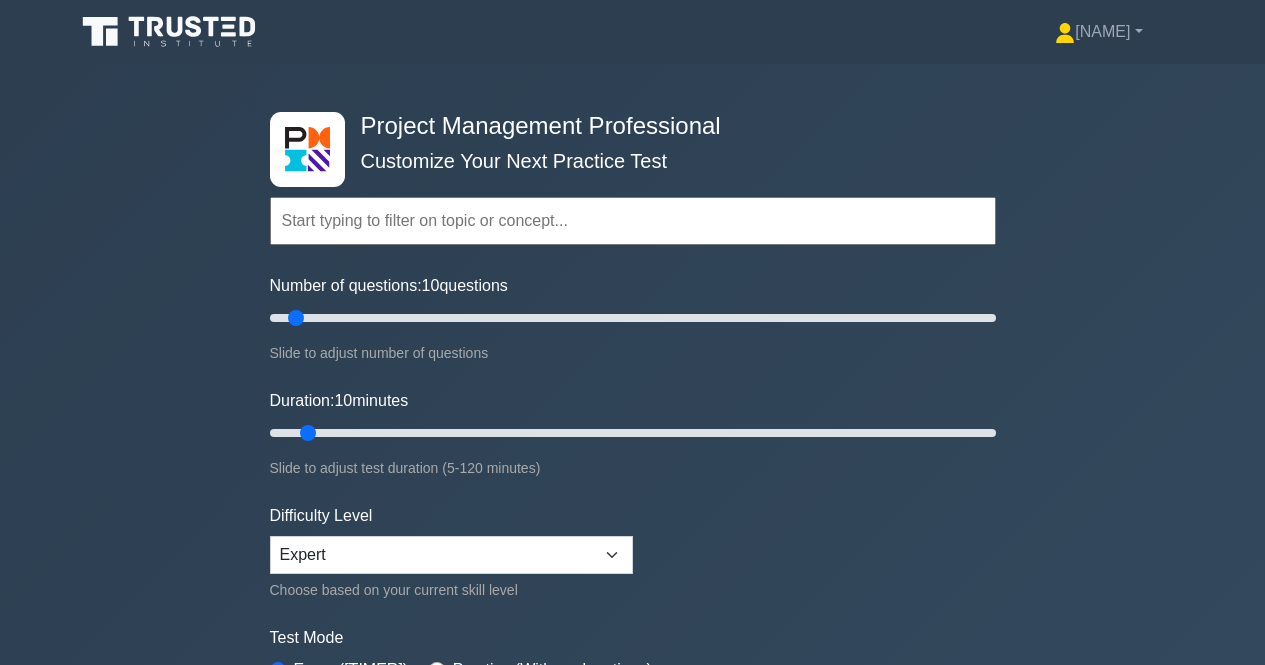scroll, scrollTop: 0, scrollLeft: 0, axis: both 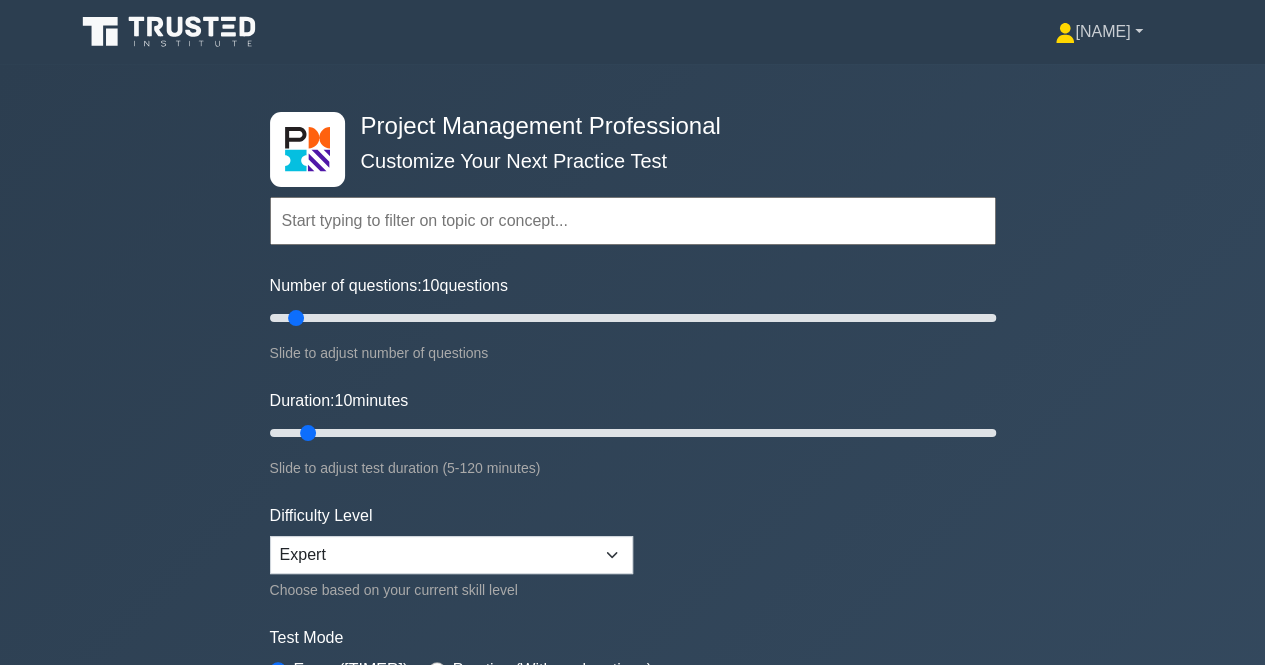 click at bounding box center [1065, 33] 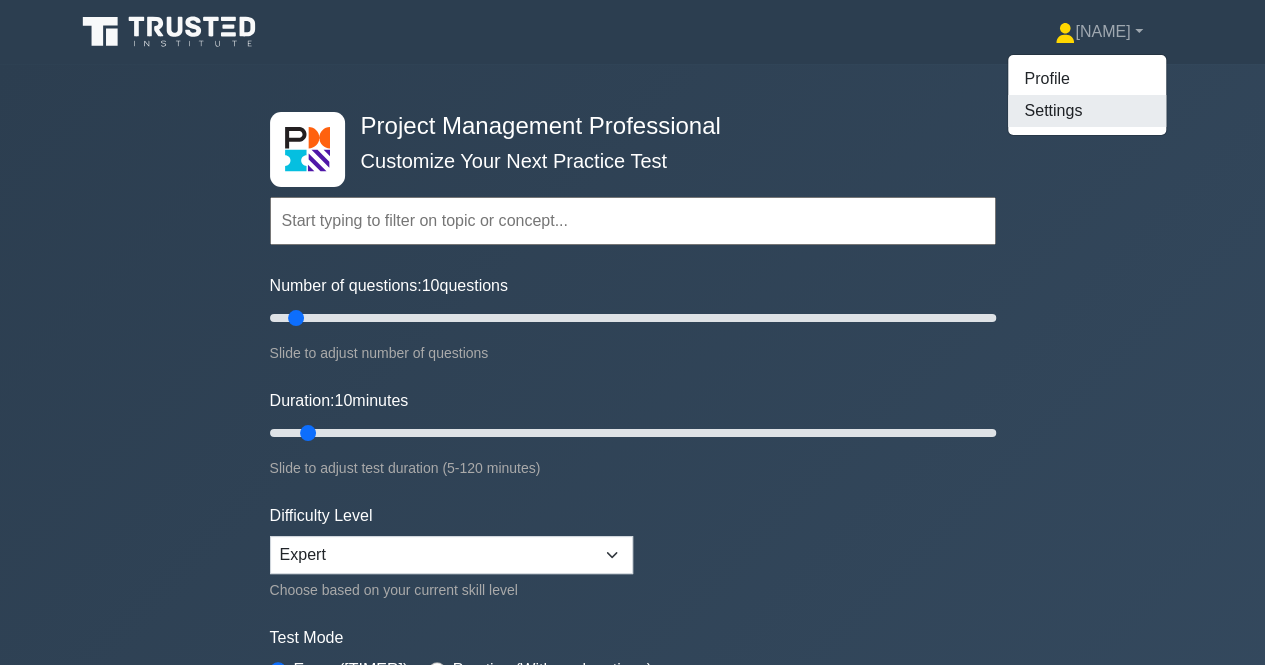 click on "Settings" at bounding box center [1087, 111] 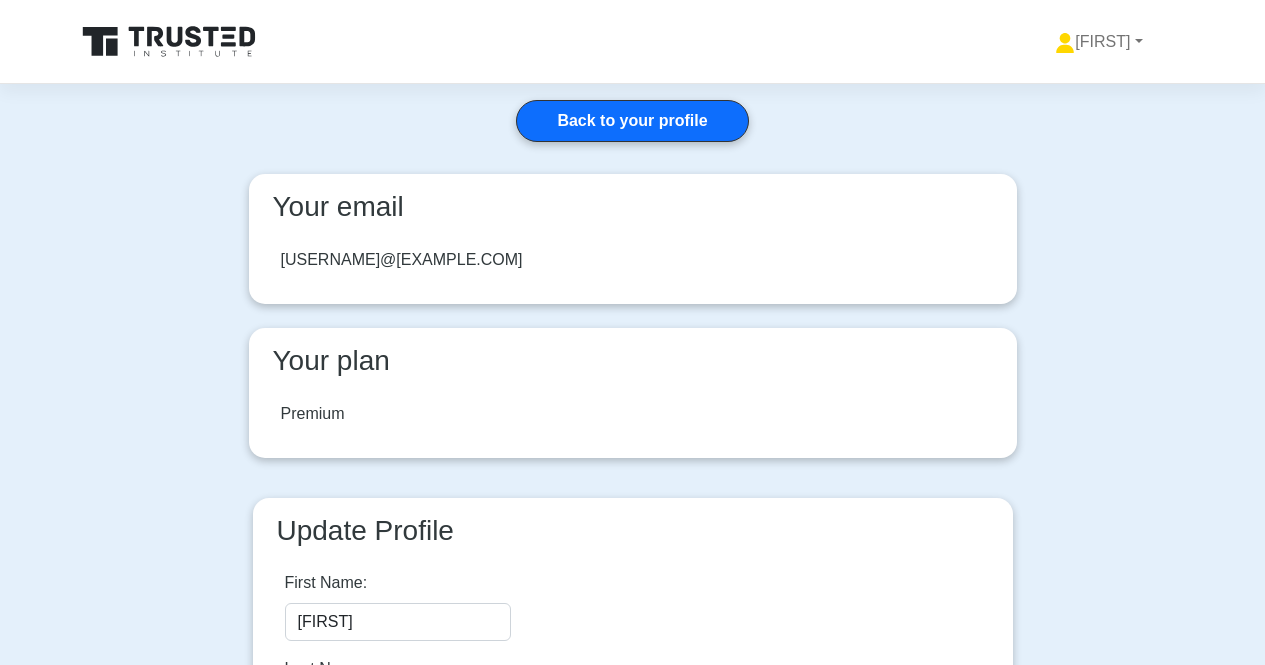 scroll, scrollTop: 0, scrollLeft: 0, axis: both 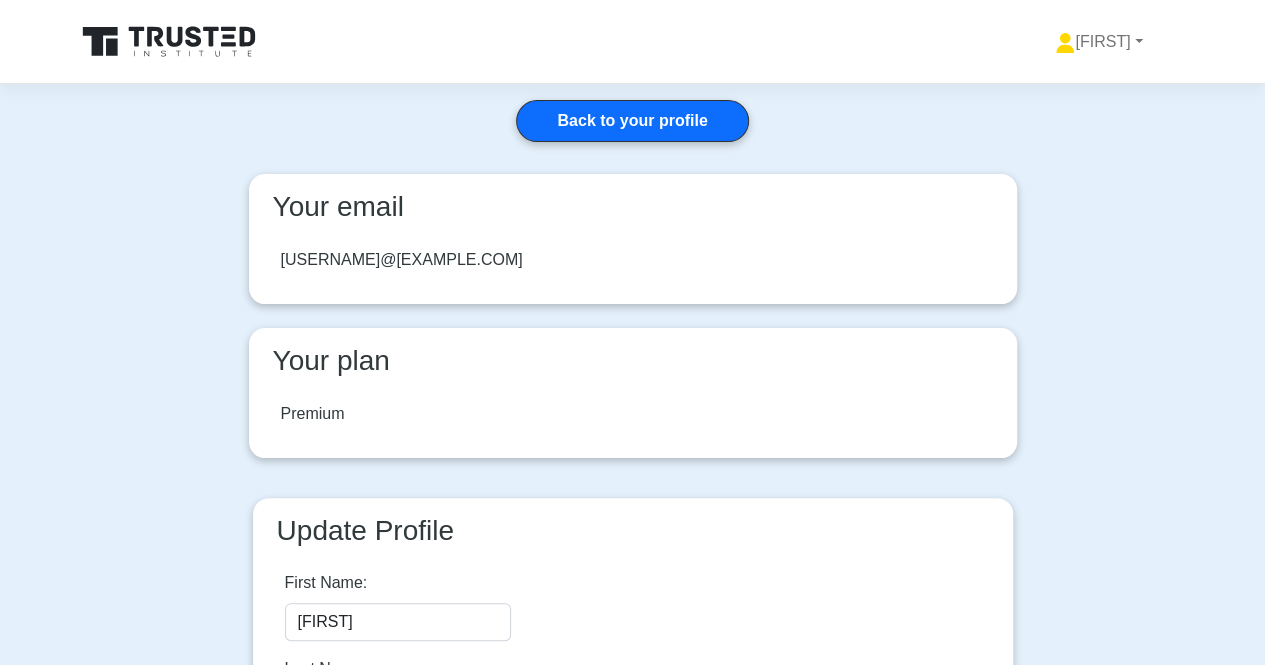 click on "Your plan" at bounding box center (633, 361) 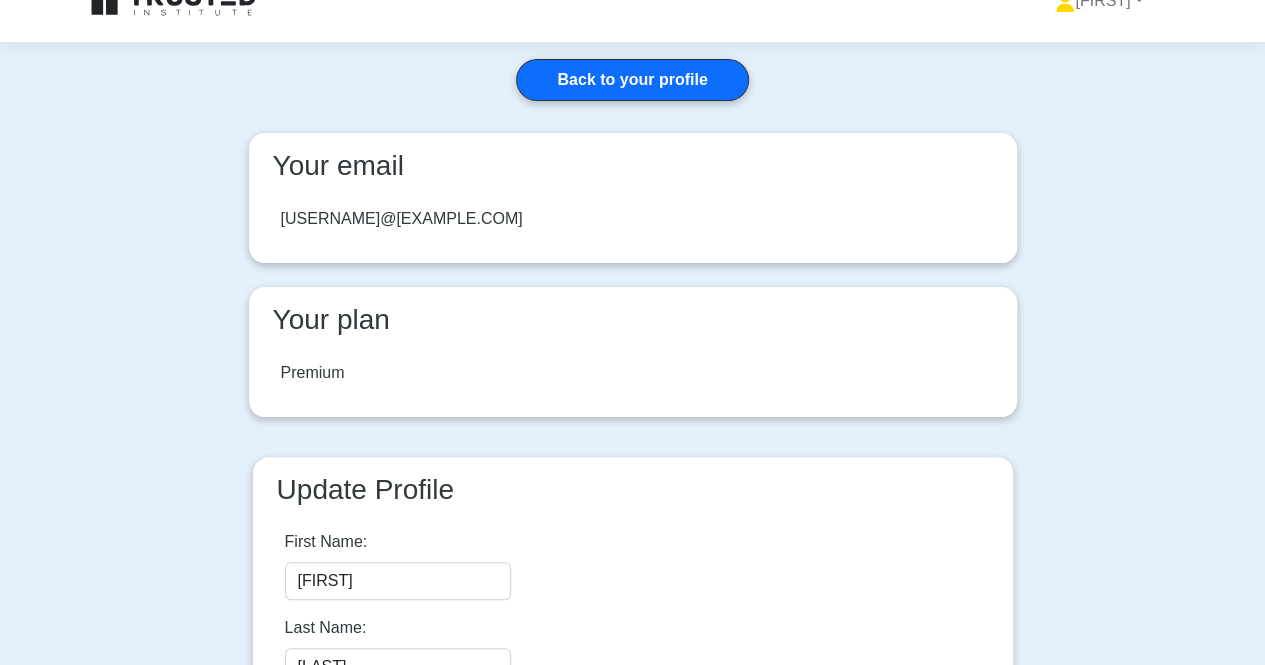 scroll, scrollTop: 14, scrollLeft: 0, axis: vertical 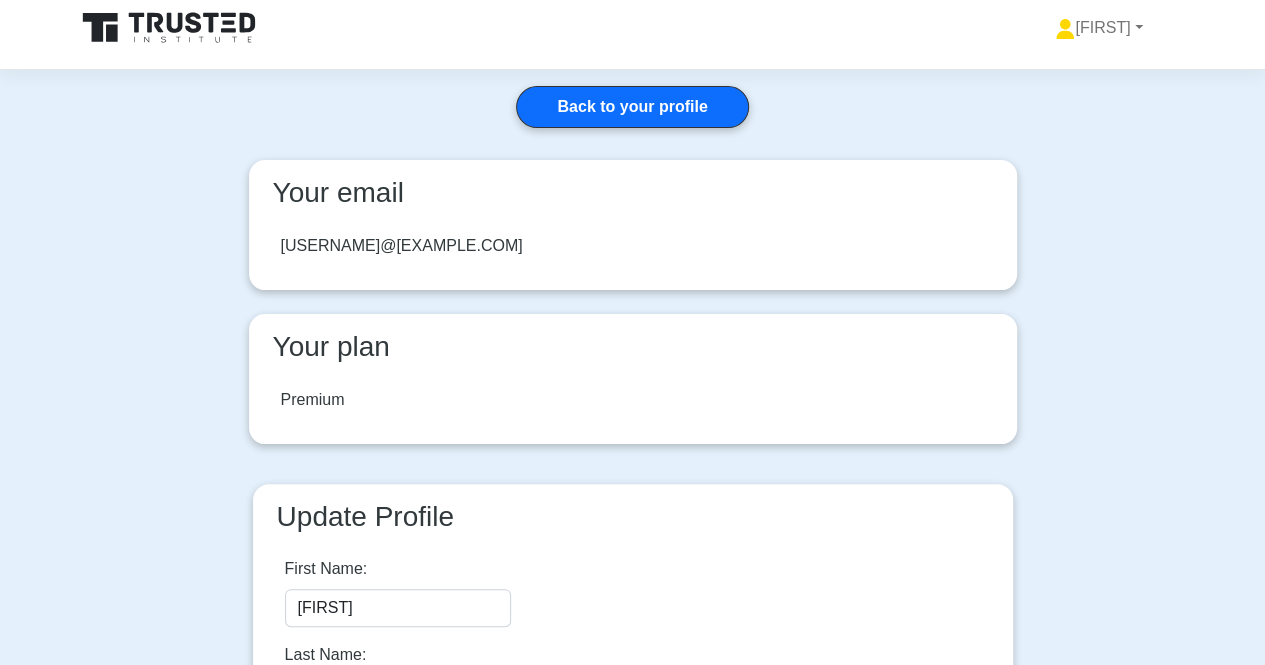 click on "Your email" at bounding box center [633, 197] 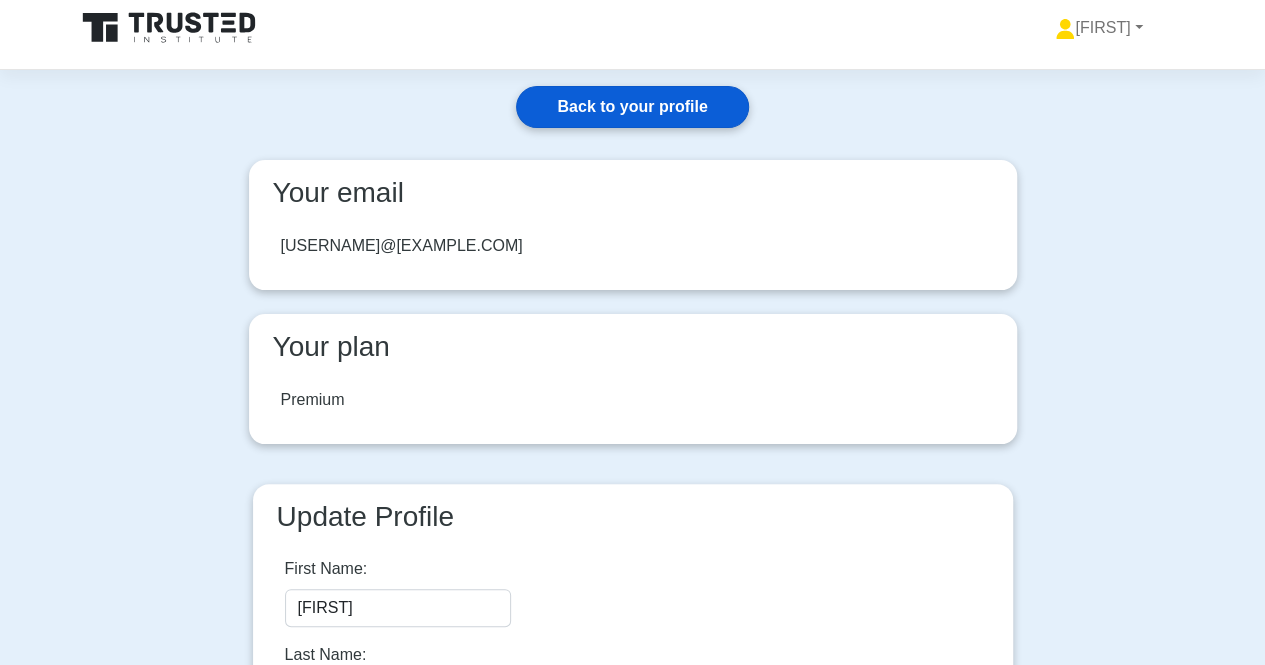 click on "Back to your profile" at bounding box center [632, 107] 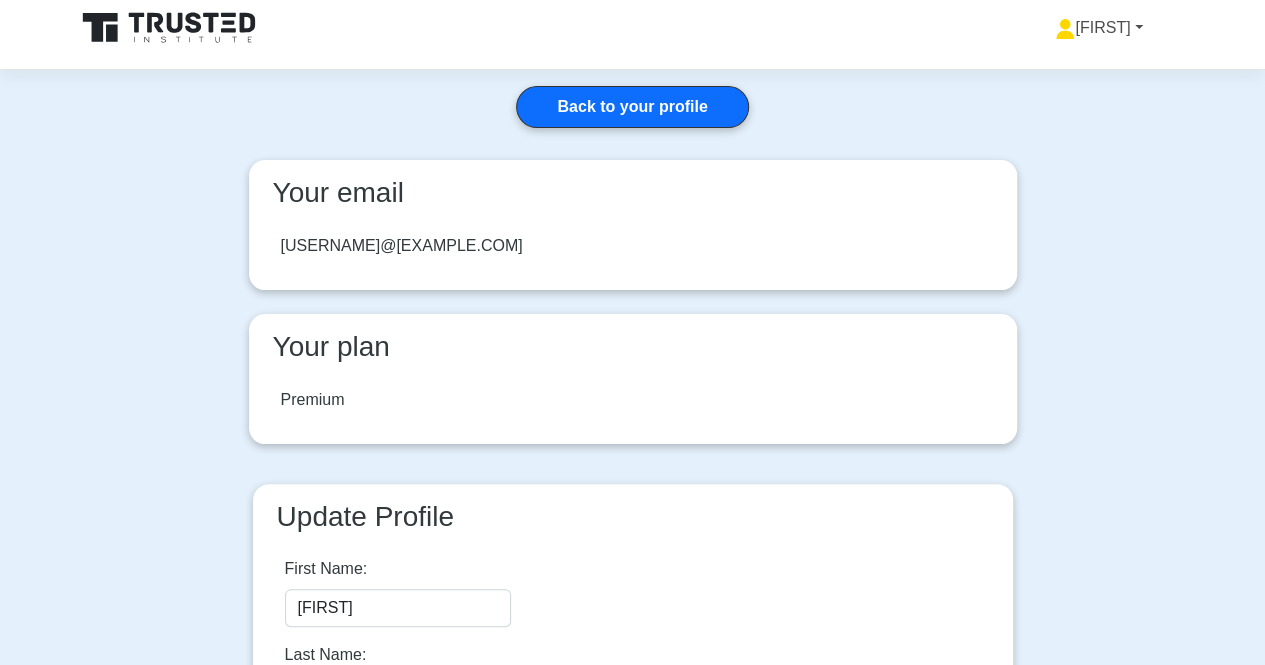 click on "[NAME]" at bounding box center [1098, 28] 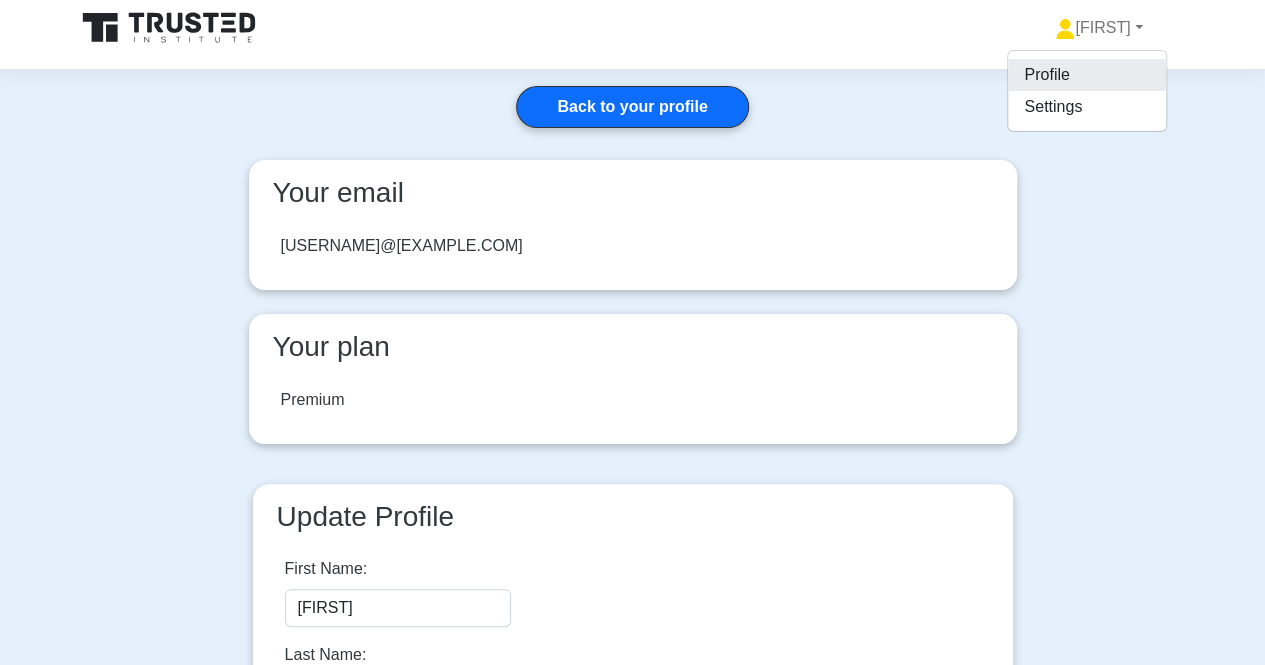 click on "Profile" at bounding box center [1087, 75] 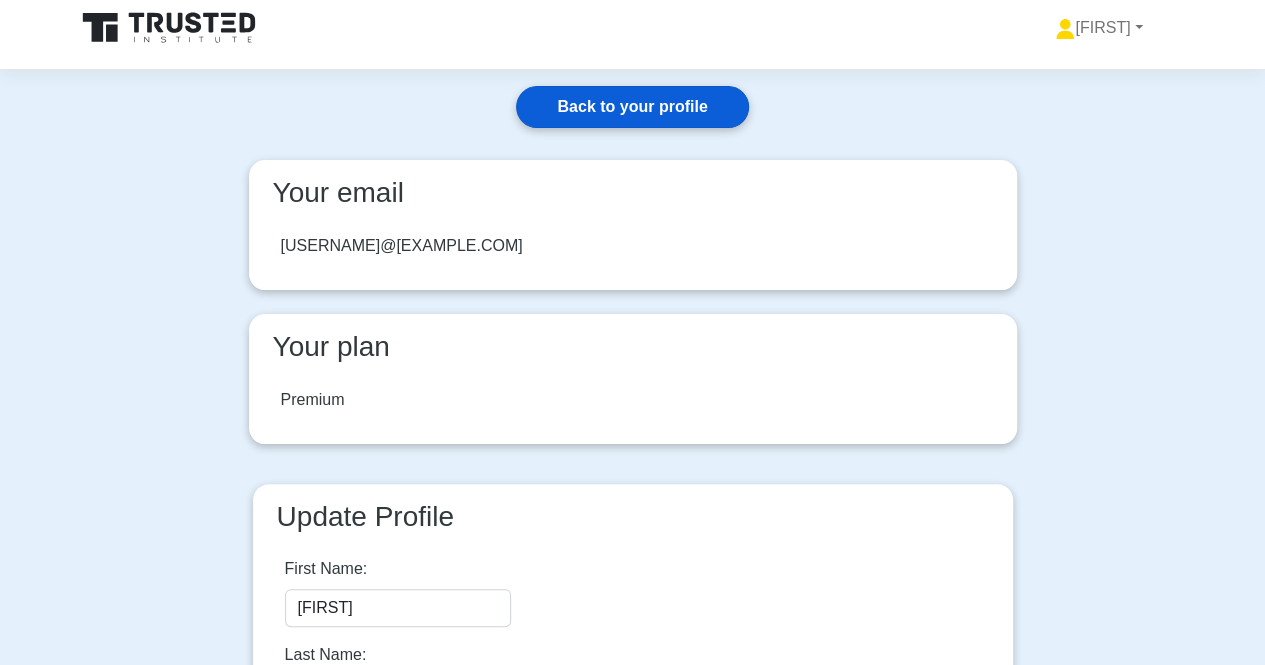 click on "Back to your profile" at bounding box center (632, 107) 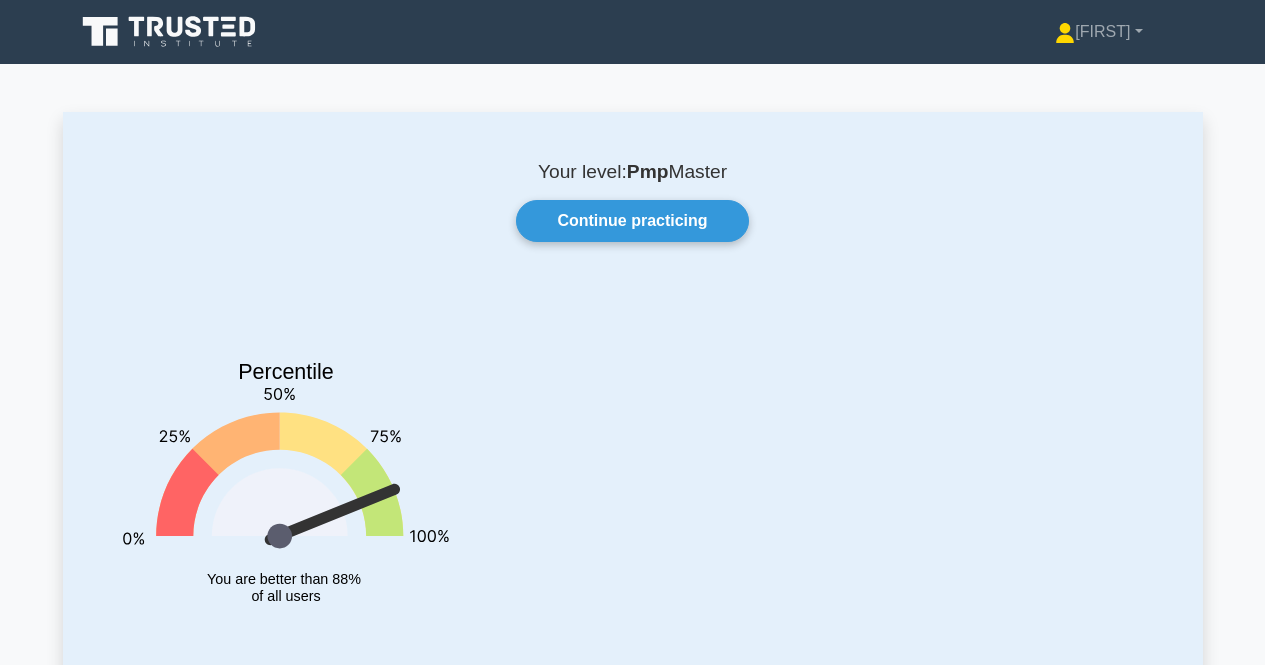scroll, scrollTop: 0, scrollLeft: 0, axis: both 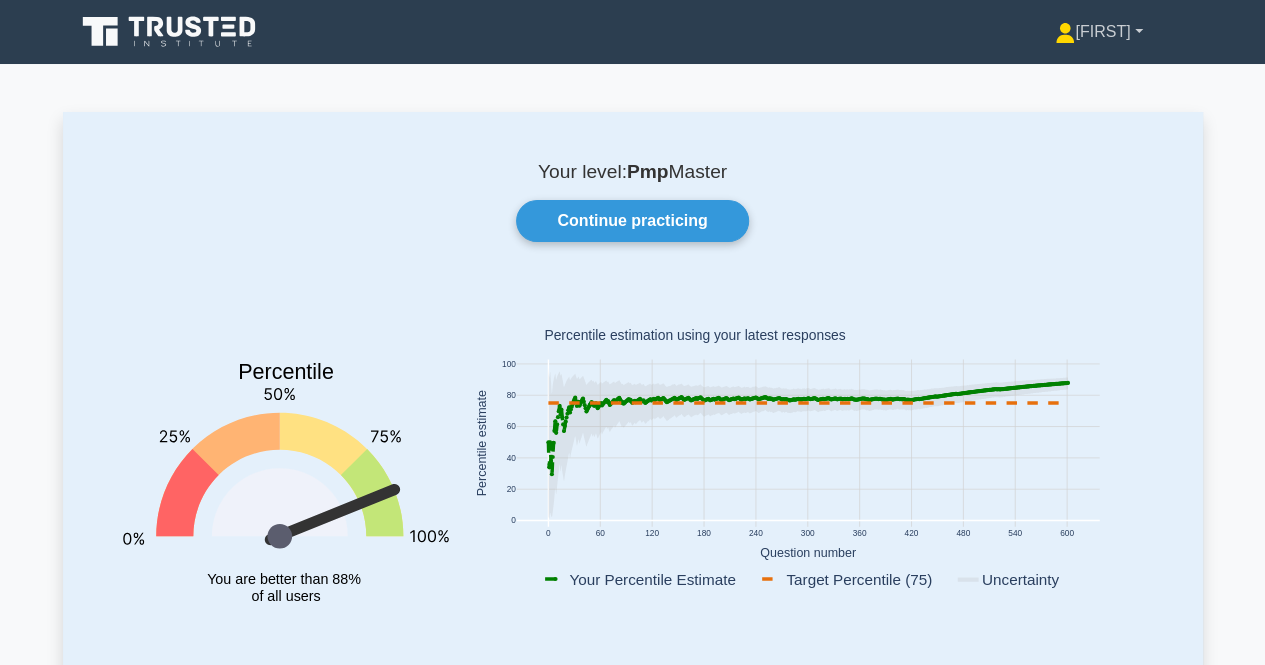 click on "[NAME]" at bounding box center [1098, 32] 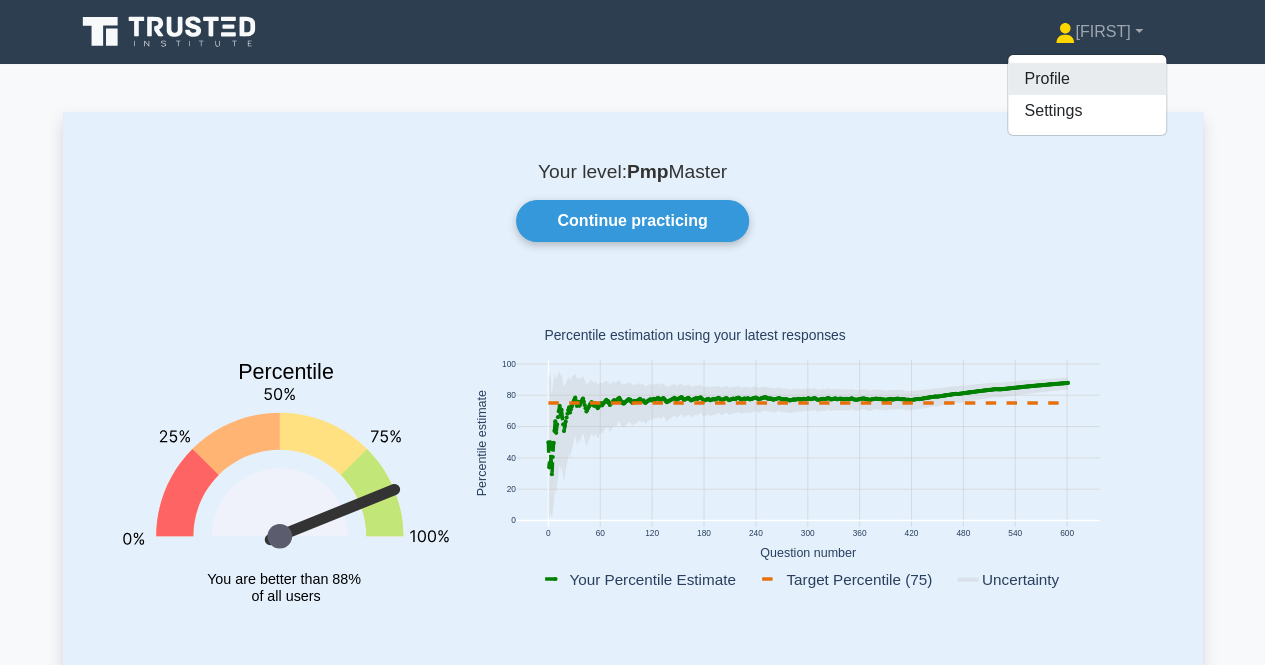 click on "Profile" at bounding box center [1087, 79] 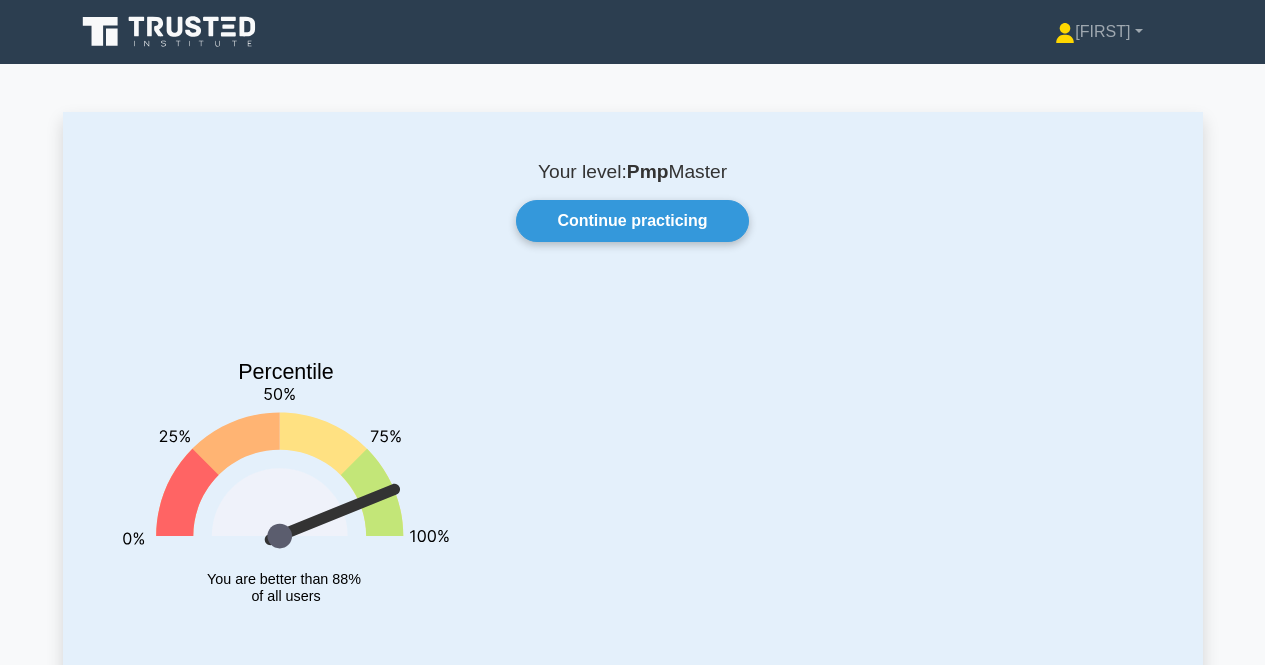 scroll, scrollTop: 0, scrollLeft: 0, axis: both 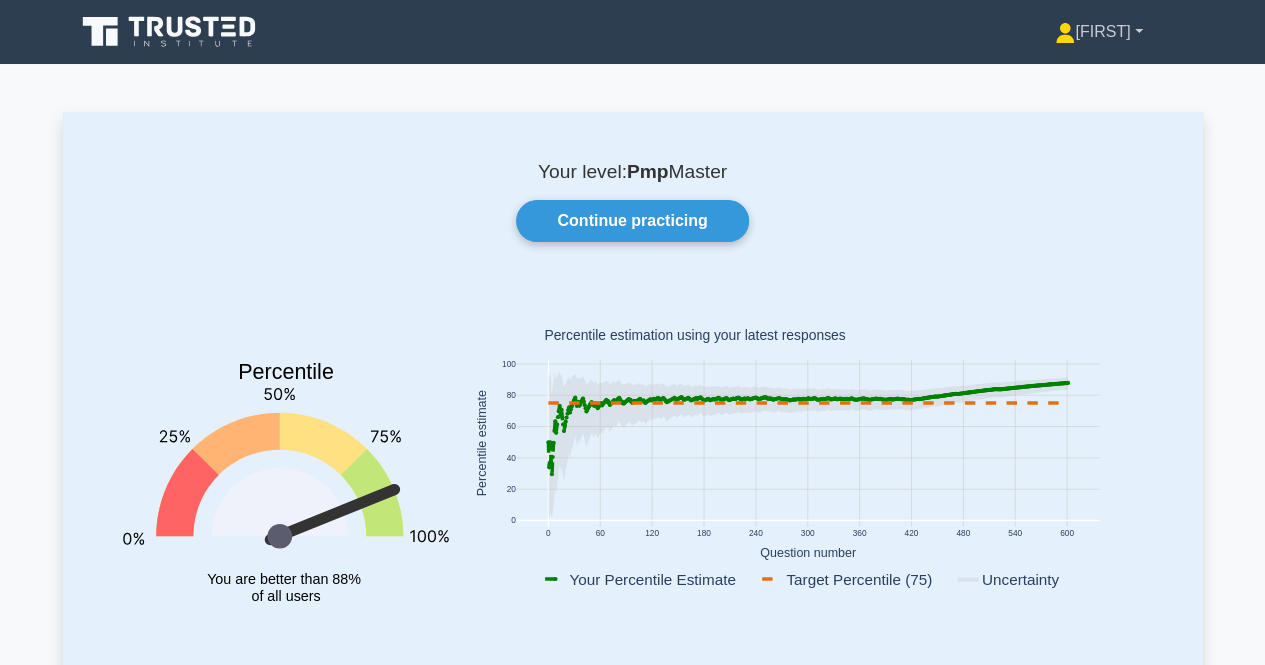 click on "[FIRST]" at bounding box center (1098, 32) 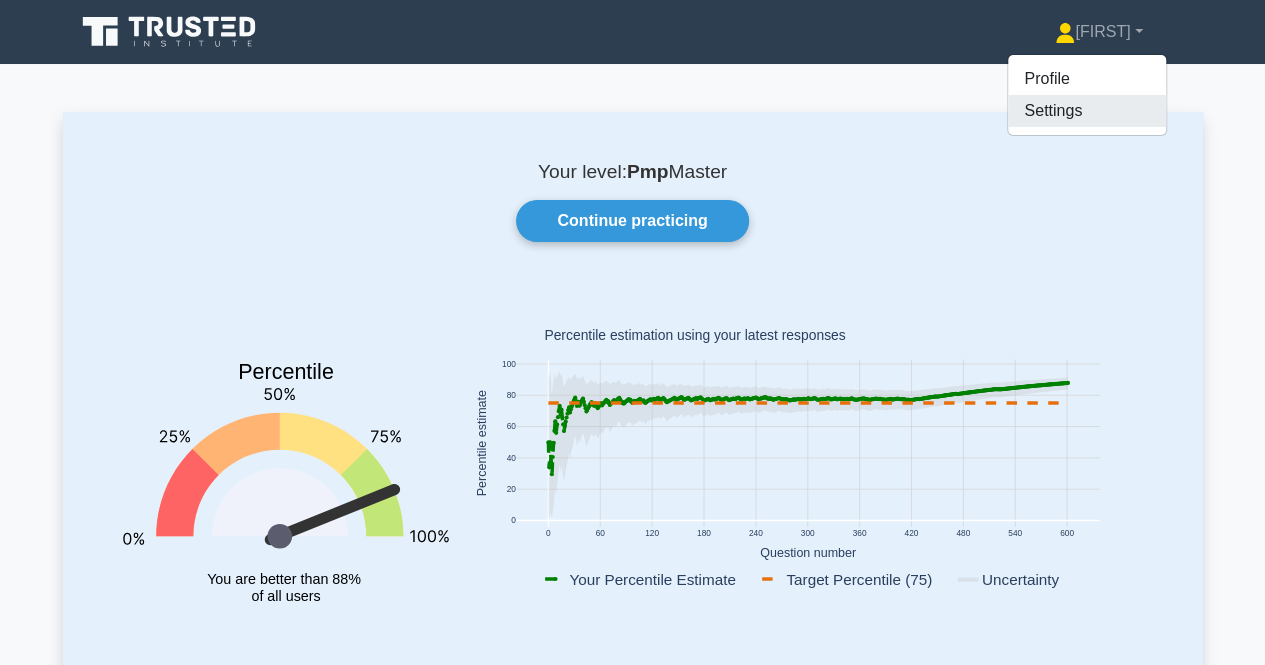 click on "Settings" at bounding box center (1087, 111) 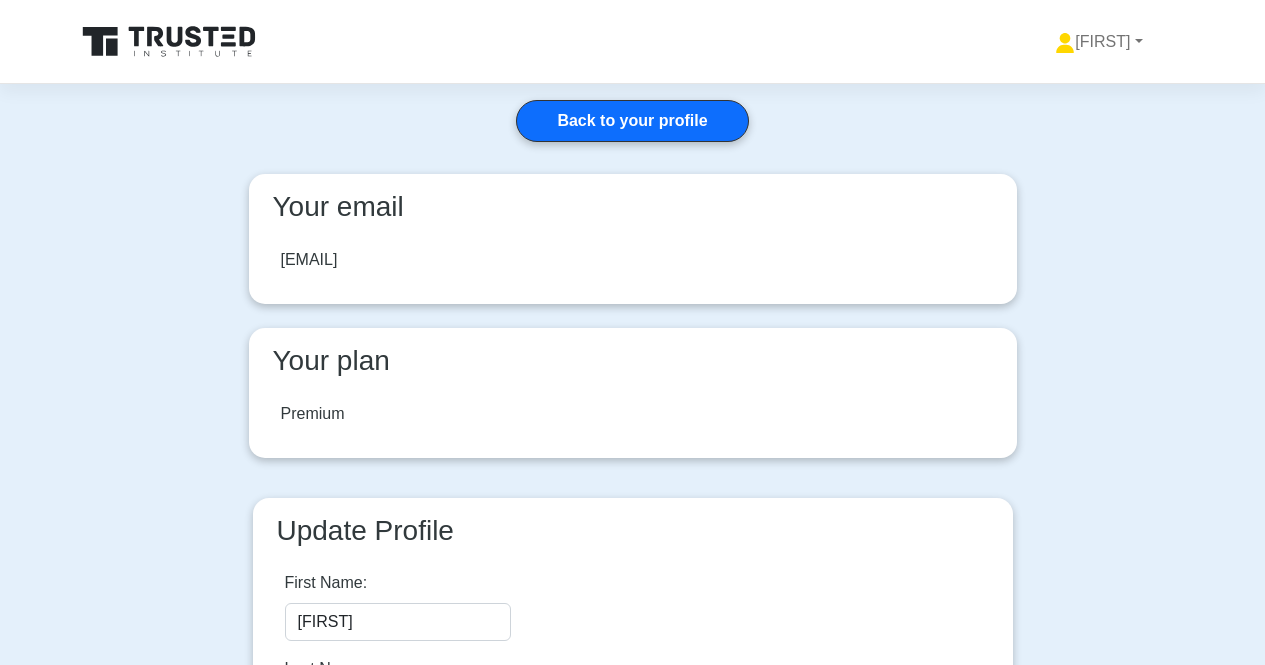 scroll, scrollTop: 0, scrollLeft: 0, axis: both 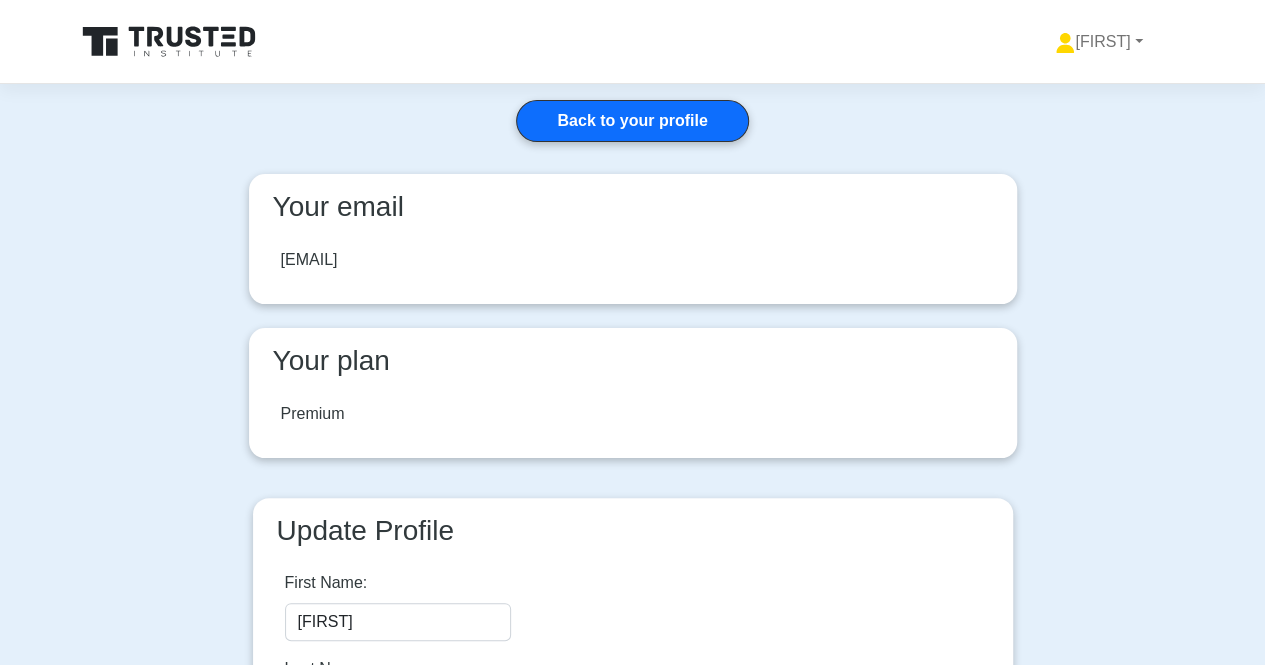 click on "Premium" at bounding box center [313, 414] 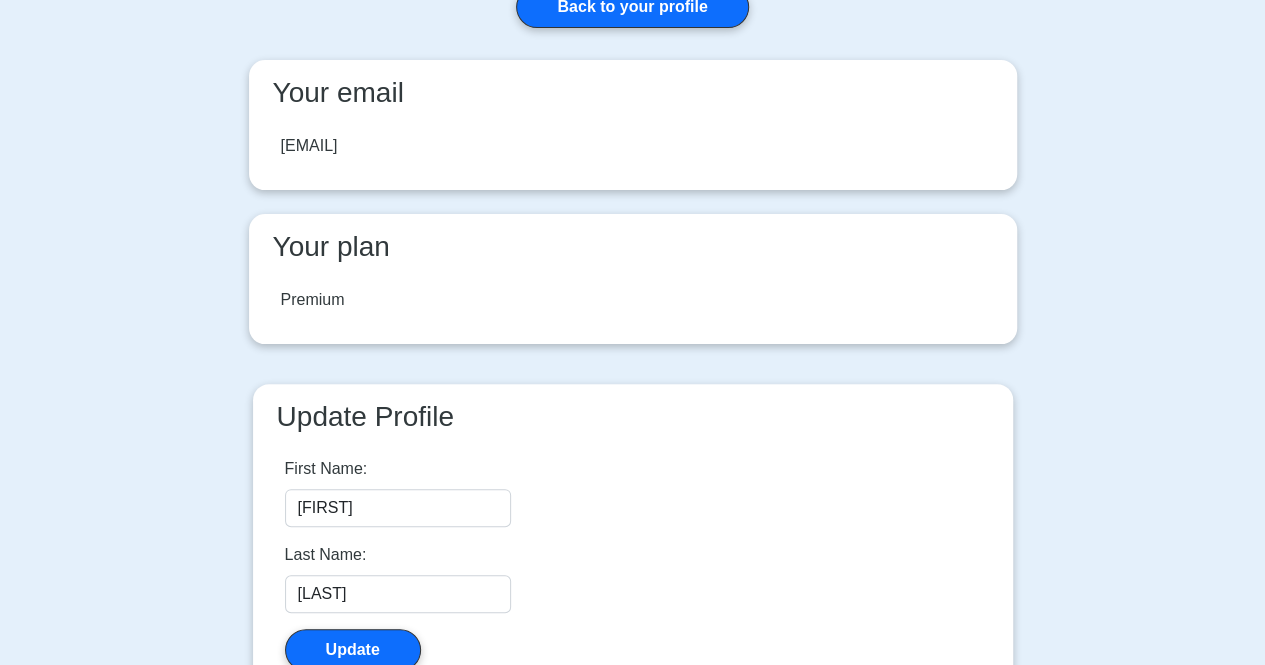 scroll, scrollTop: 0, scrollLeft: 0, axis: both 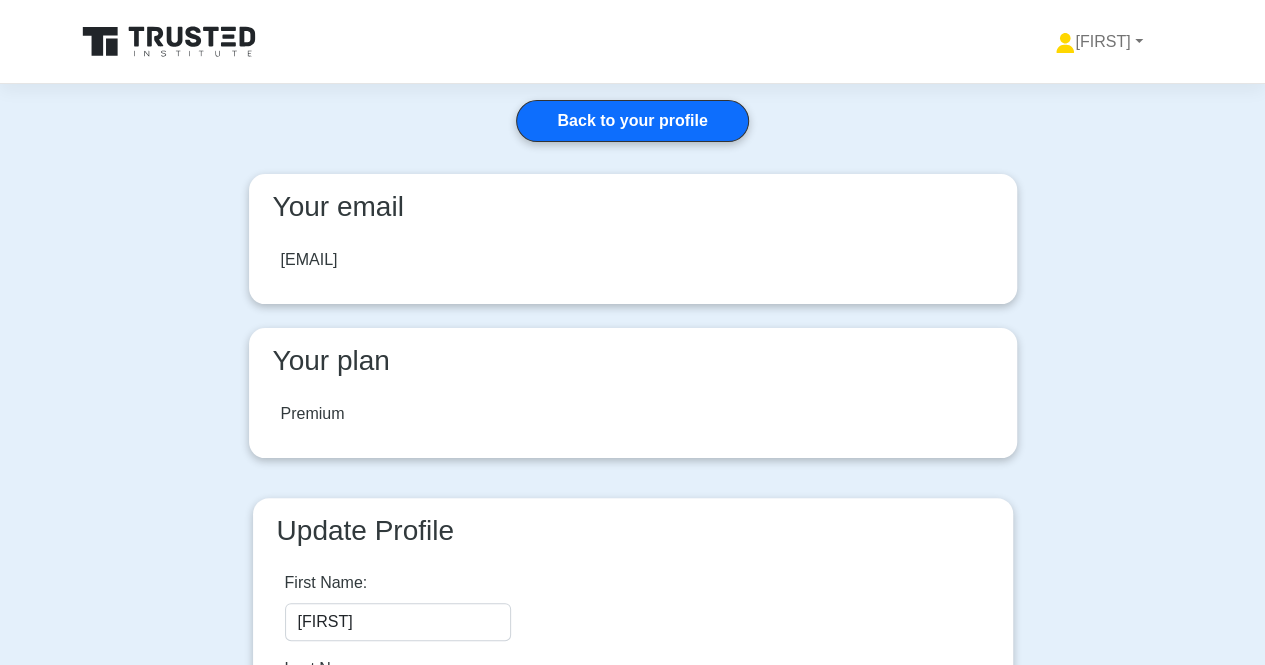 click at bounding box center (171, 42) 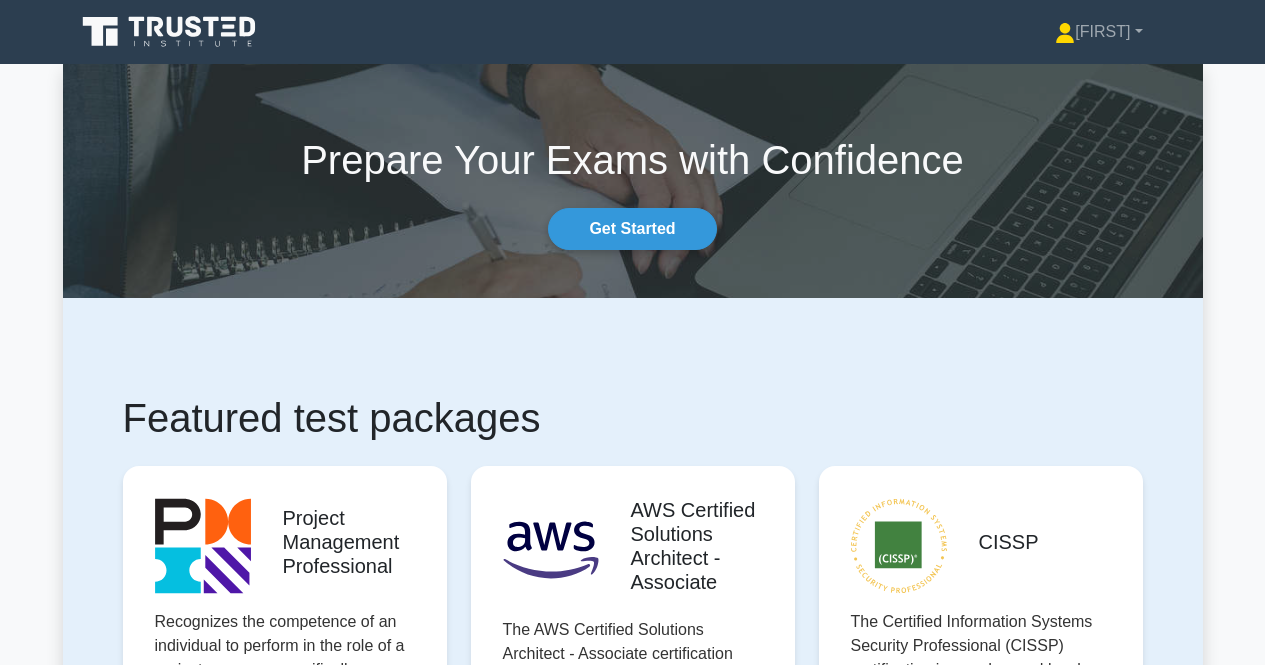 scroll, scrollTop: 0, scrollLeft: 0, axis: both 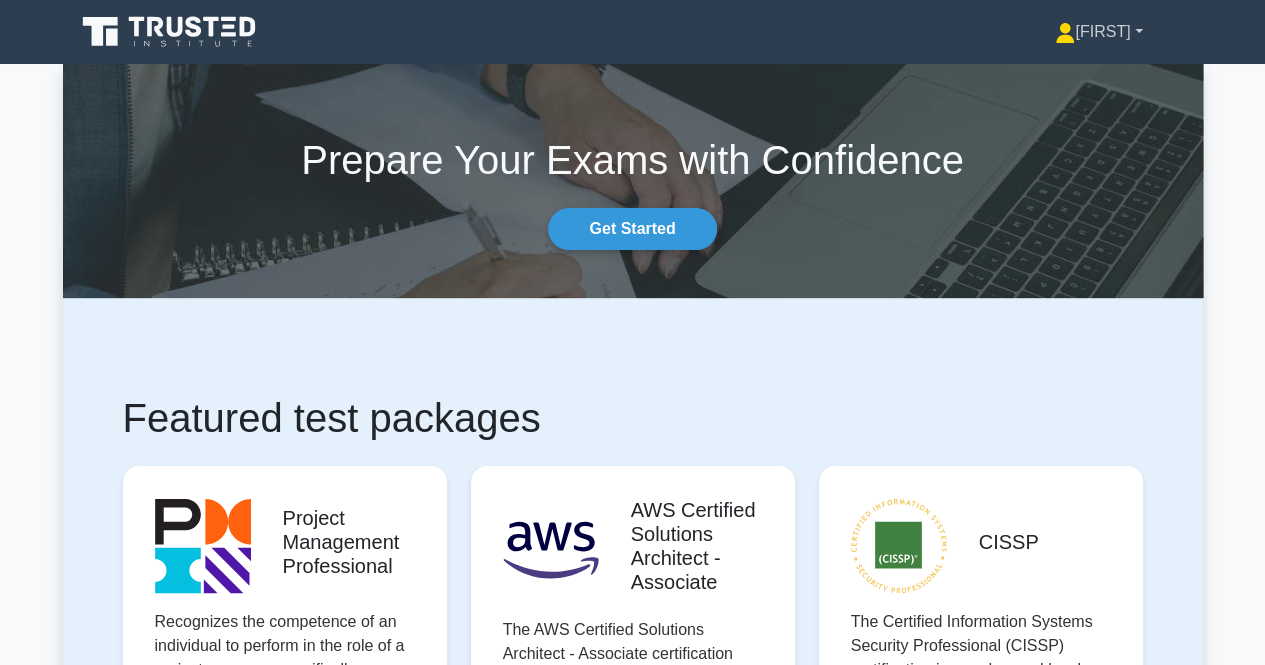click at bounding box center (1066, 39) 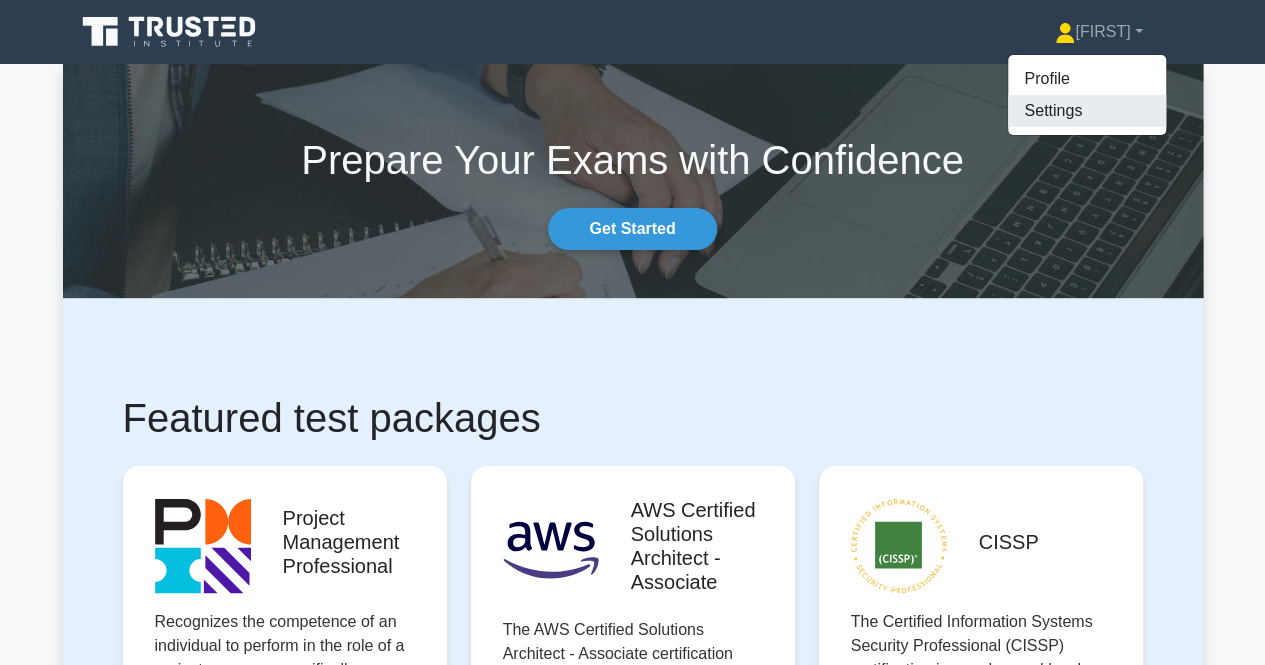 click on "Settings" at bounding box center (1087, 111) 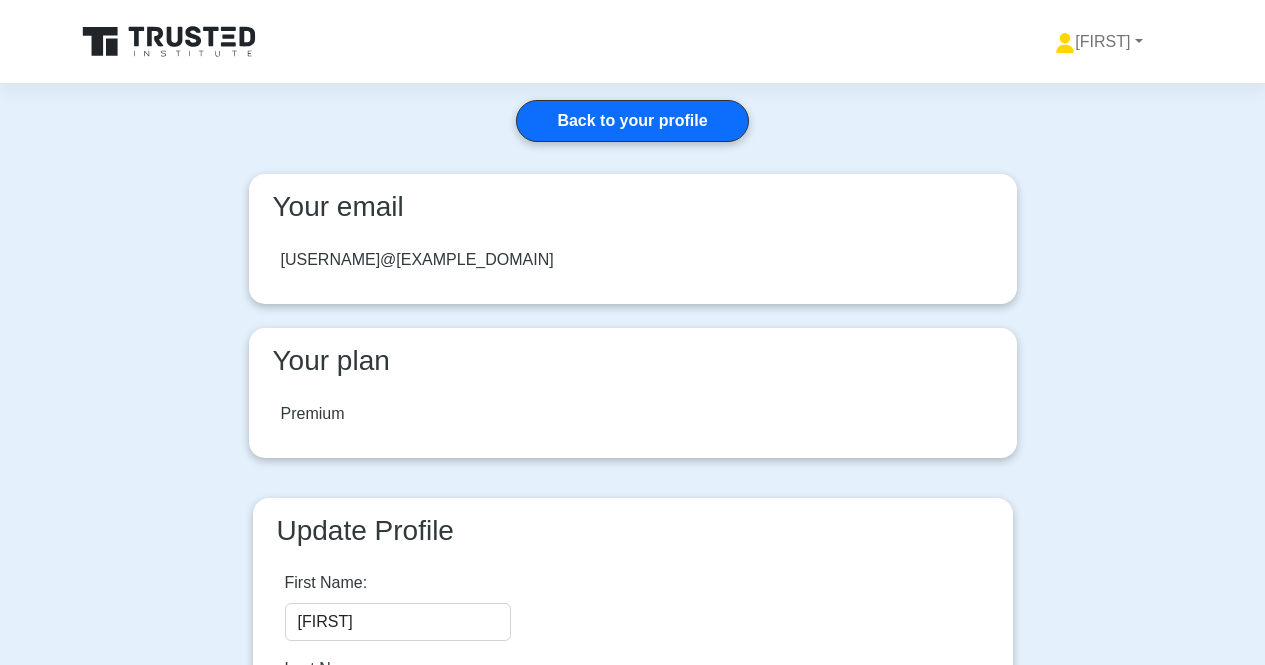 scroll, scrollTop: 0, scrollLeft: 0, axis: both 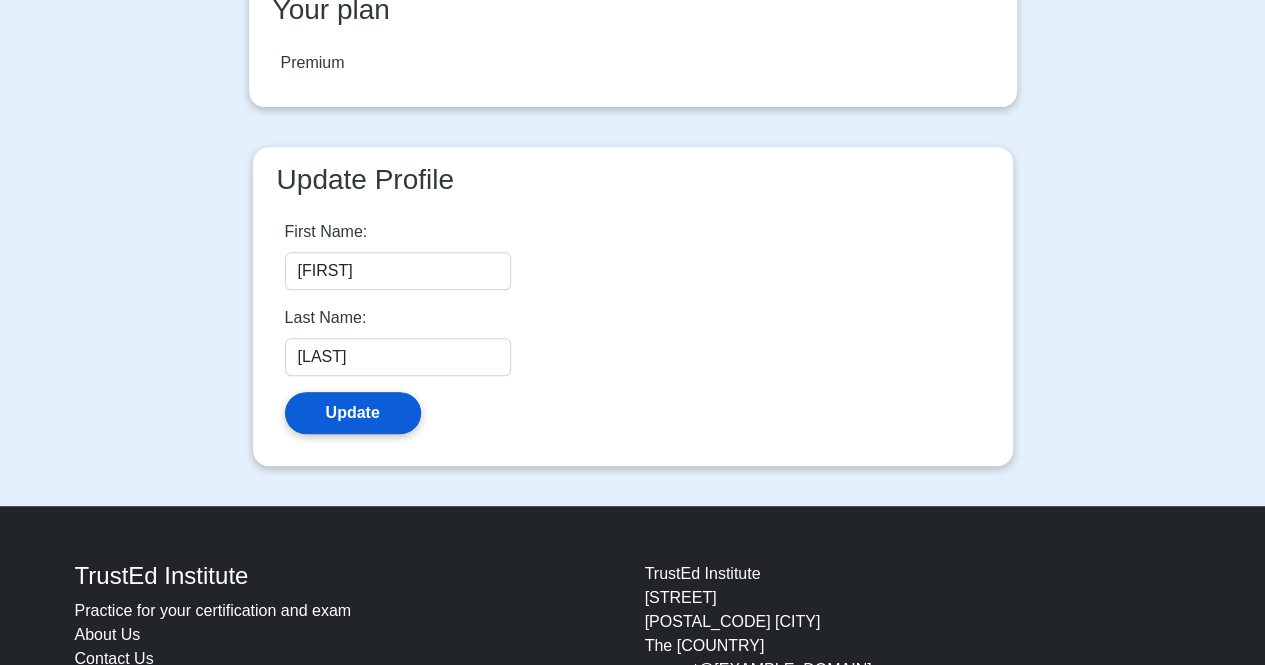click on "Update" at bounding box center (353, 413) 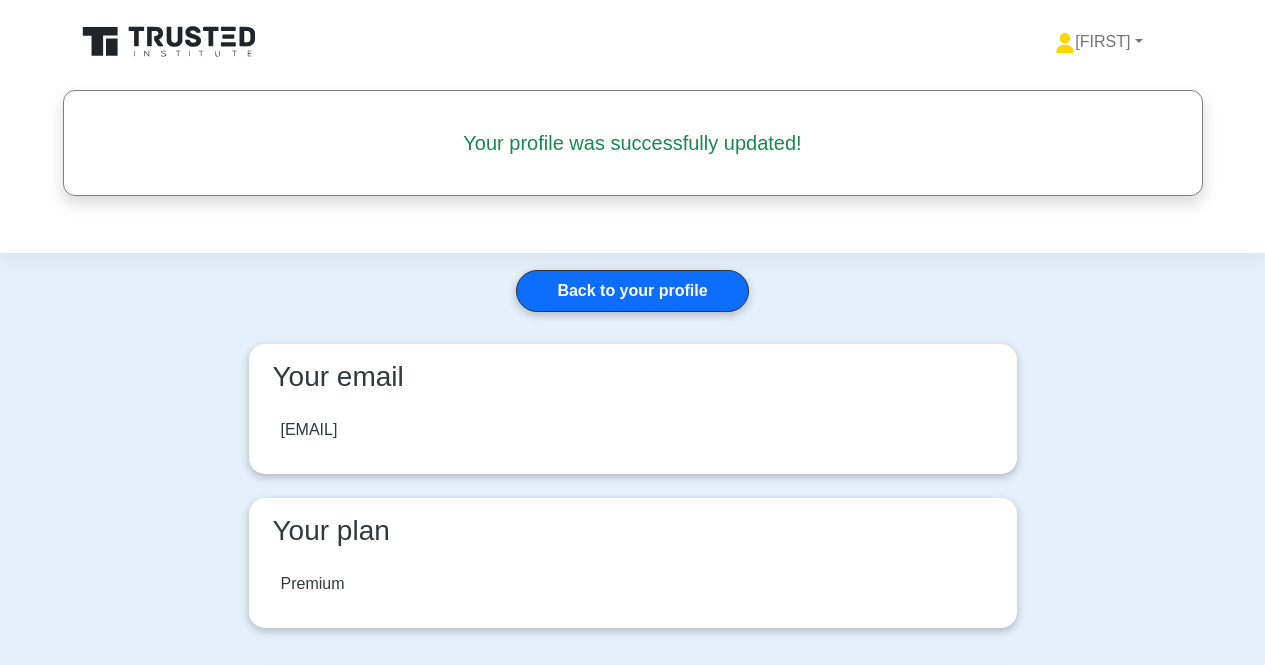 scroll, scrollTop: 0, scrollLeft: 0, axis: both 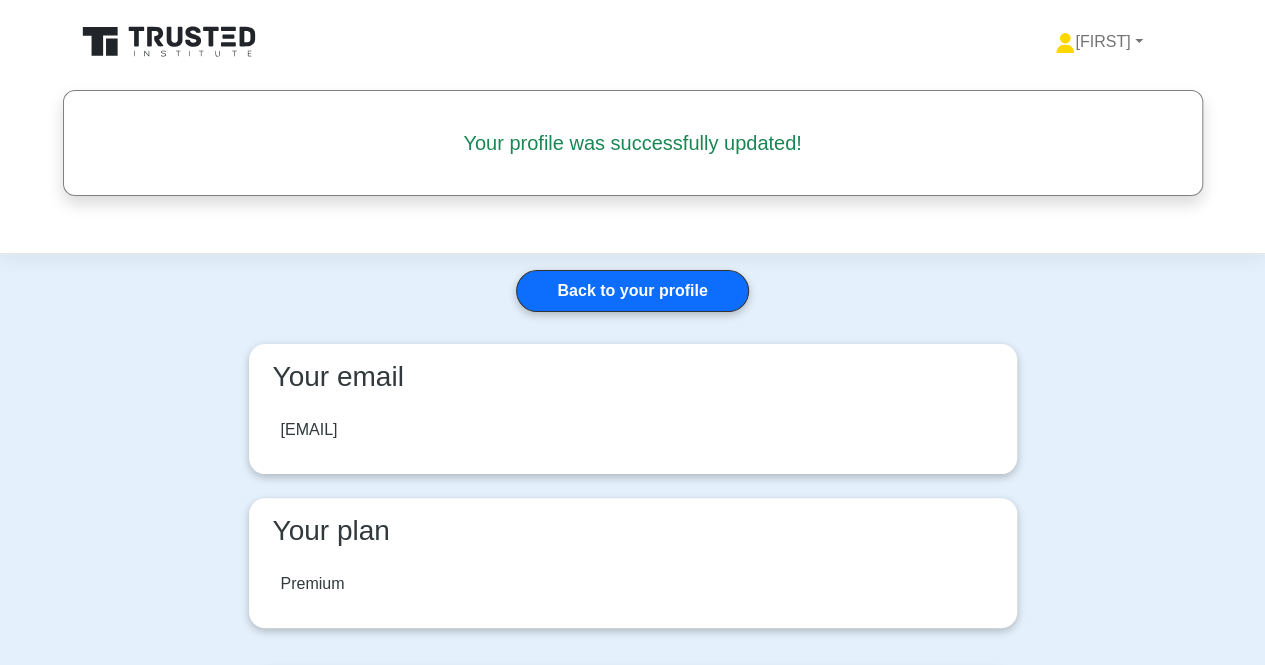 click on "Premium" at bounding box center (313, 584) 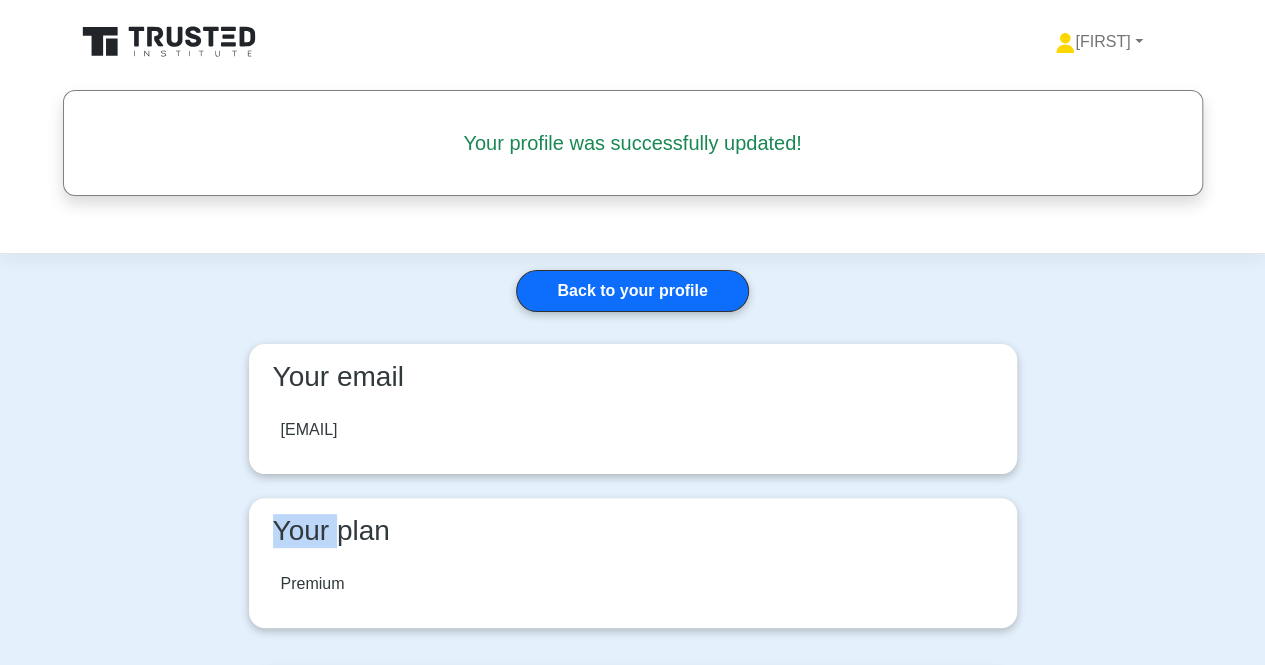click on "Your plan" at bounding box center [633, 535] 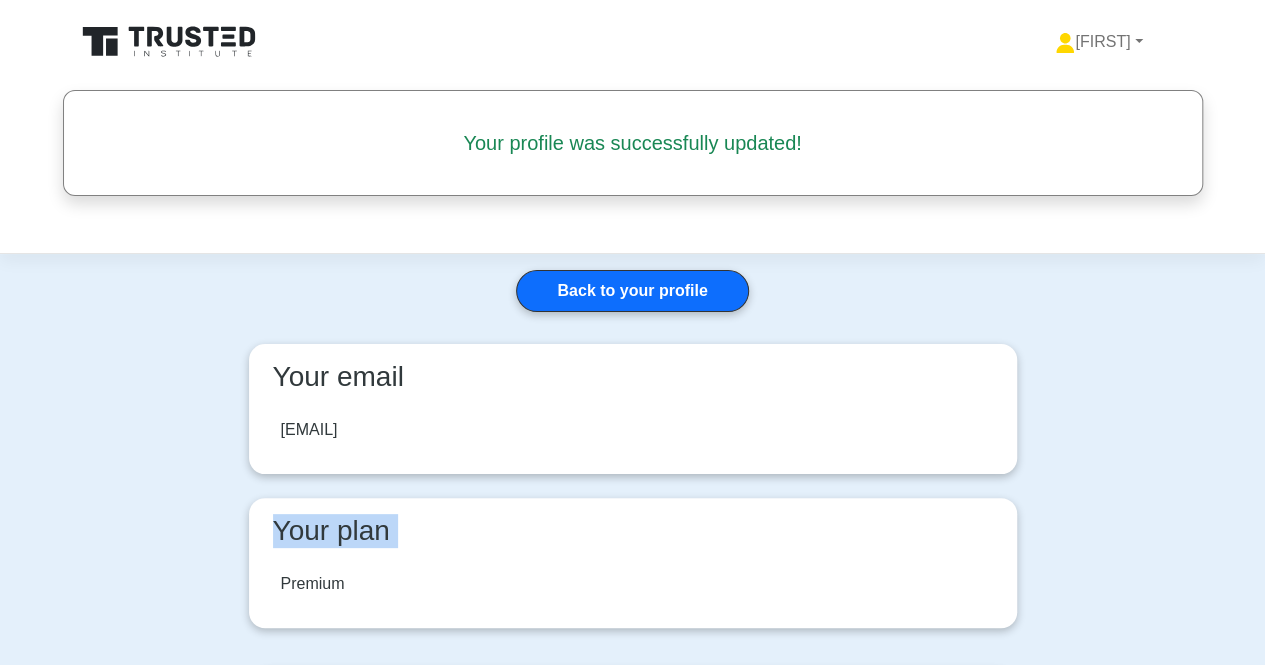click on "Your plan" at bounding box center (633, 535) 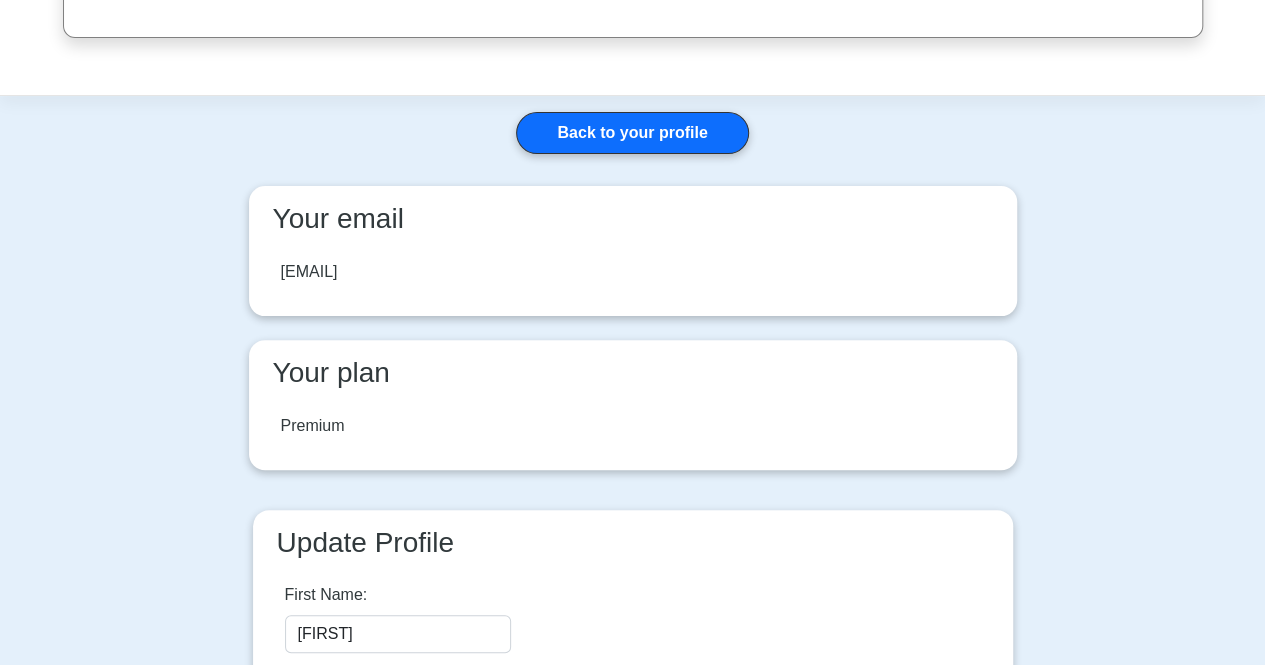 click on "Premium" at bounding box center [313, 426] 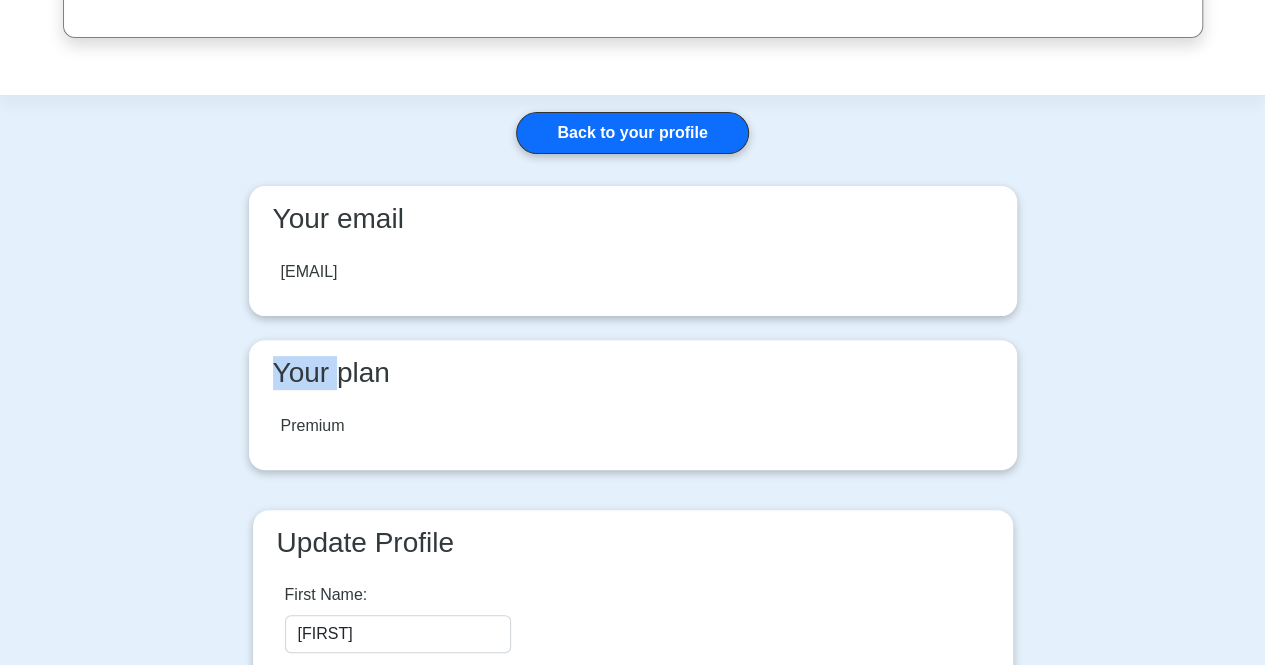 click on "Your plan" at bounding box center (633, 373) 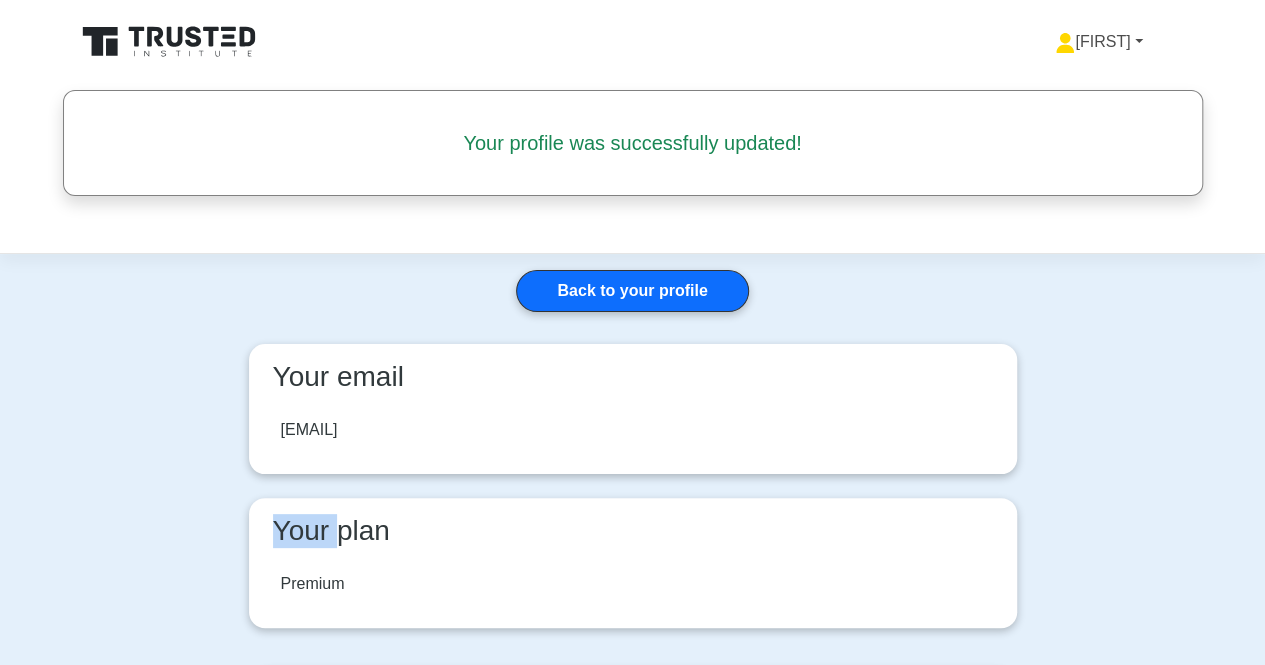 click on "[FIRST]" at bounding box center [1098, 42] 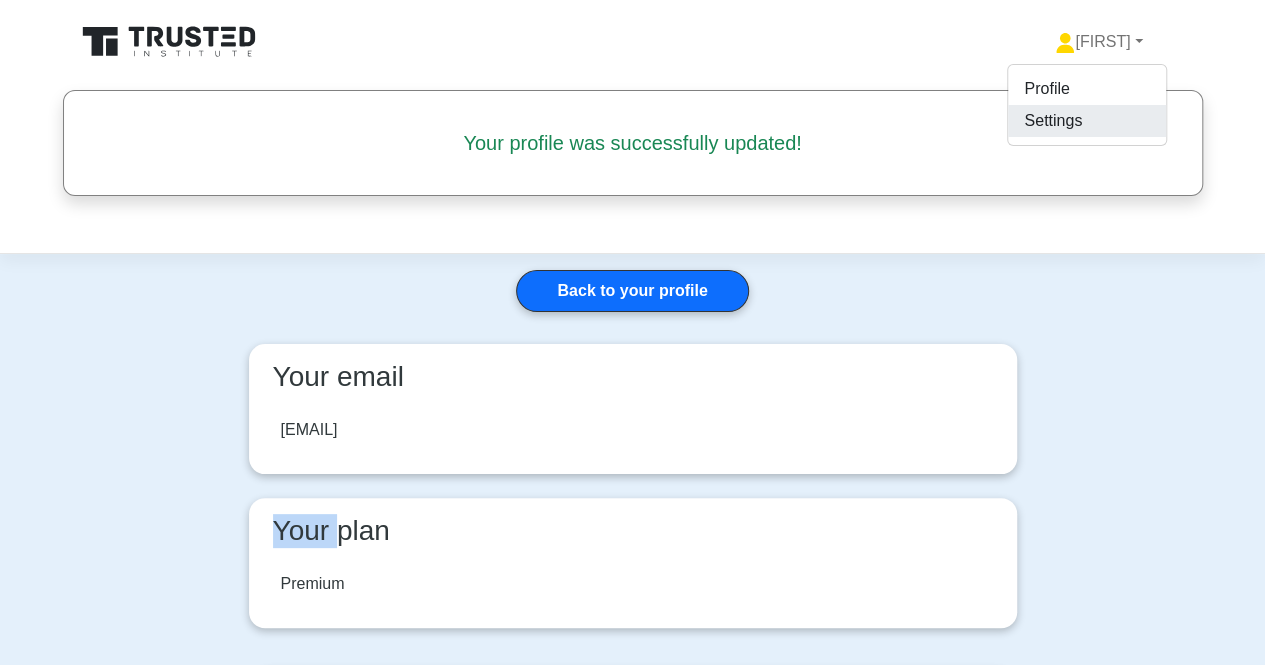 click on "Settings" at bounding box center [1087, 121] 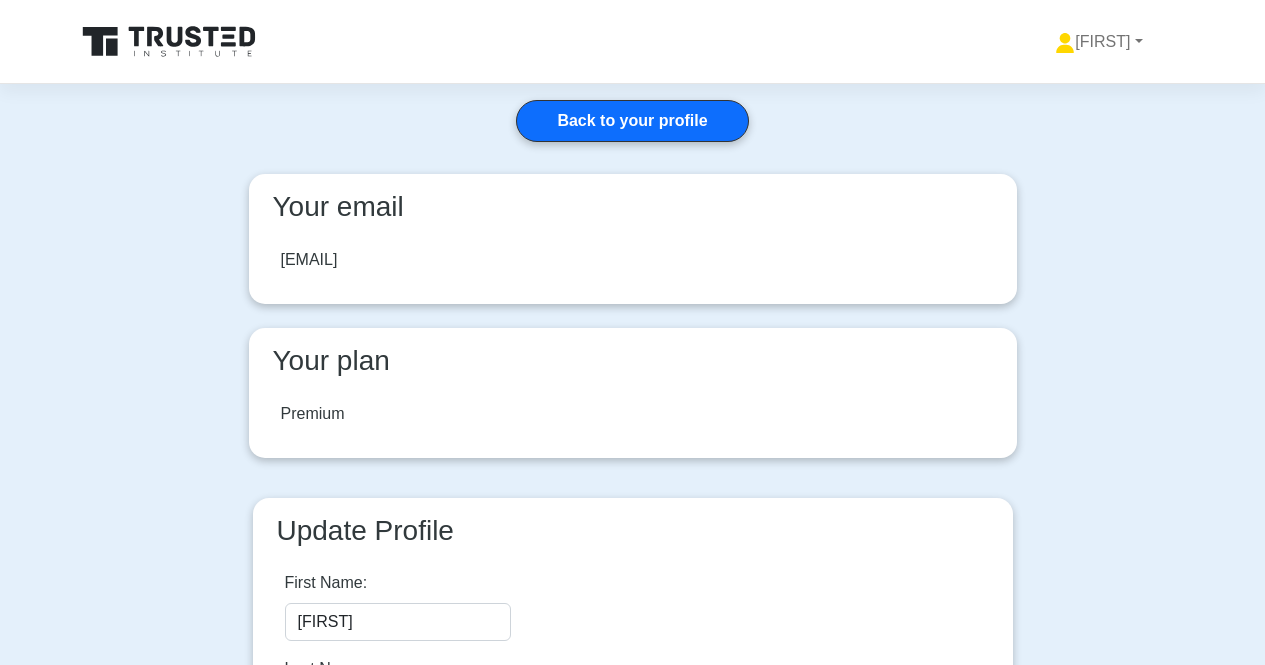scroll, scrollTop: 0, scrollLeft: 0, axis: both 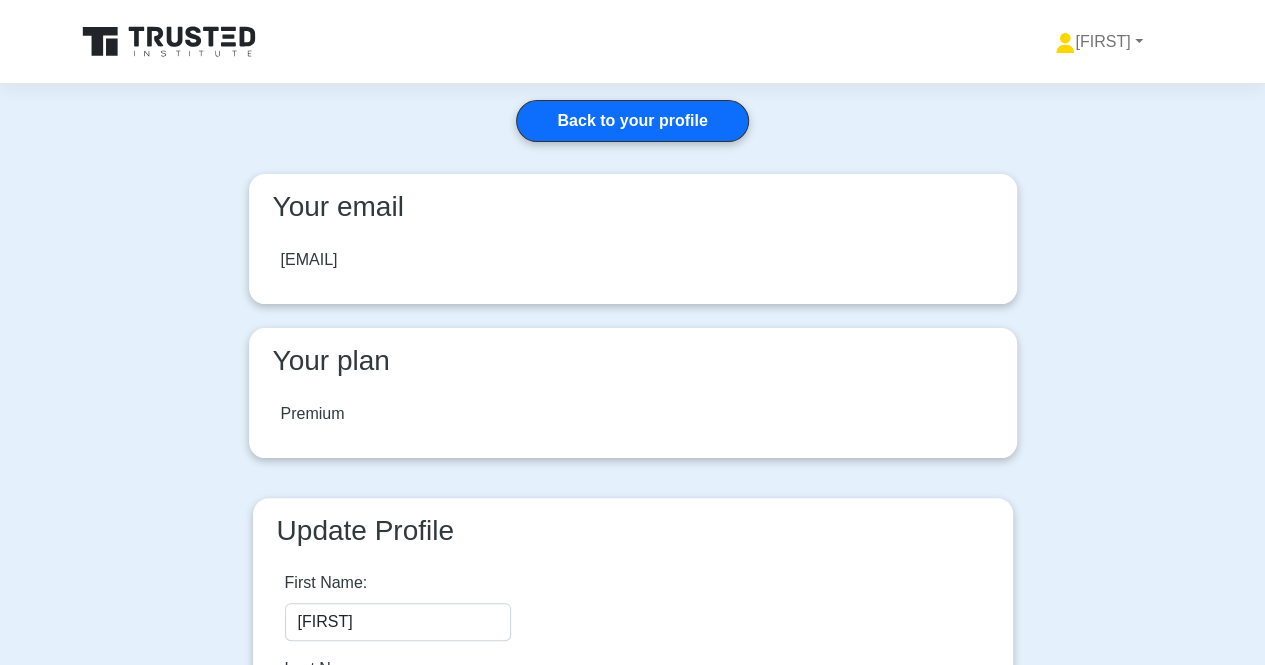 click on "Your plan" at bounding box center [633, 361] 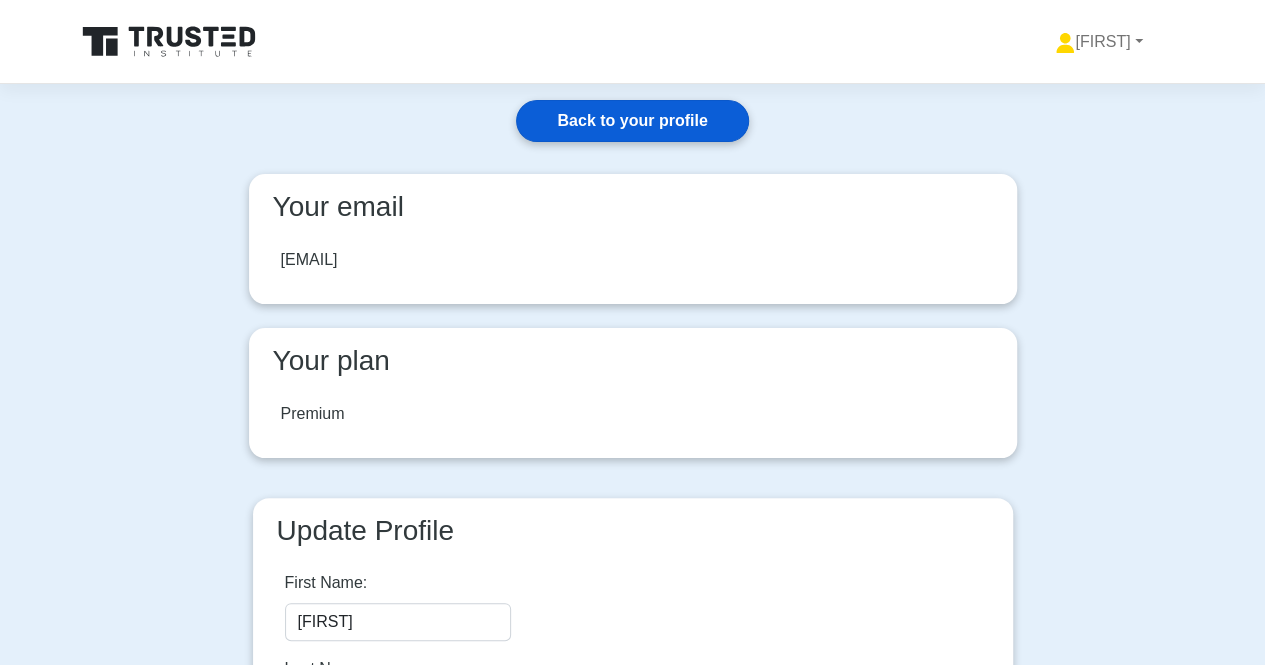 click on "Back to your profile" at bounding box center (632, 121) 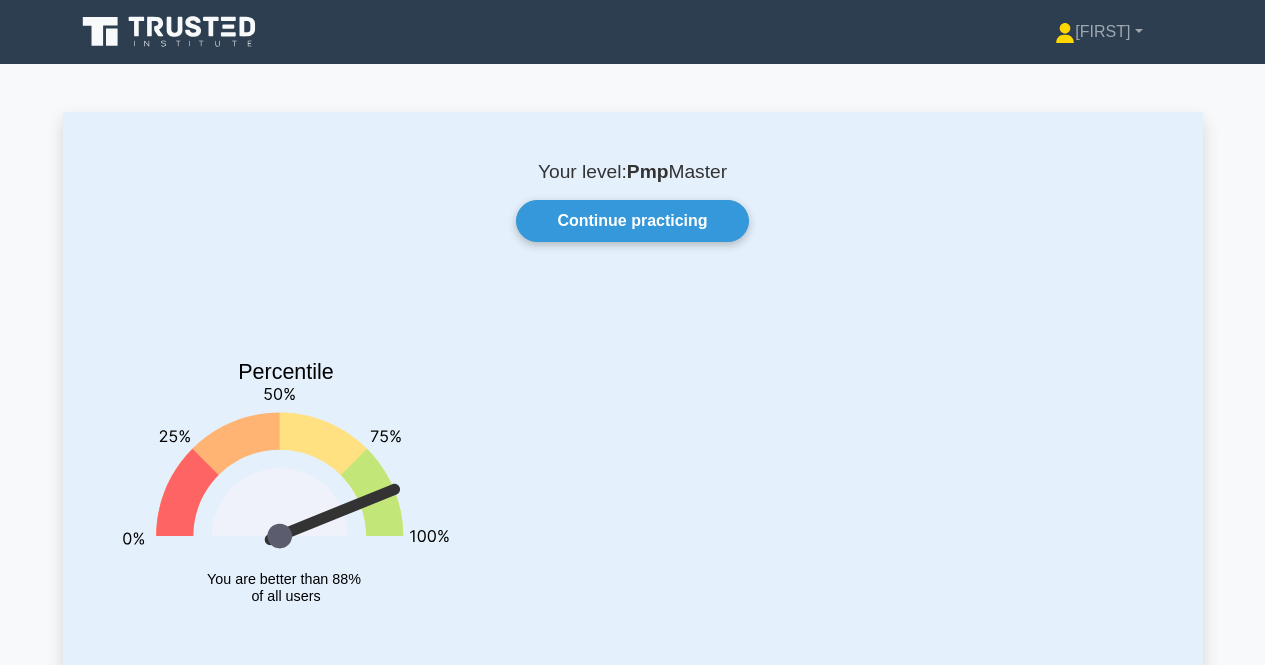 scroll, scrollTop: 0, scrollLeft: 0, axis: both 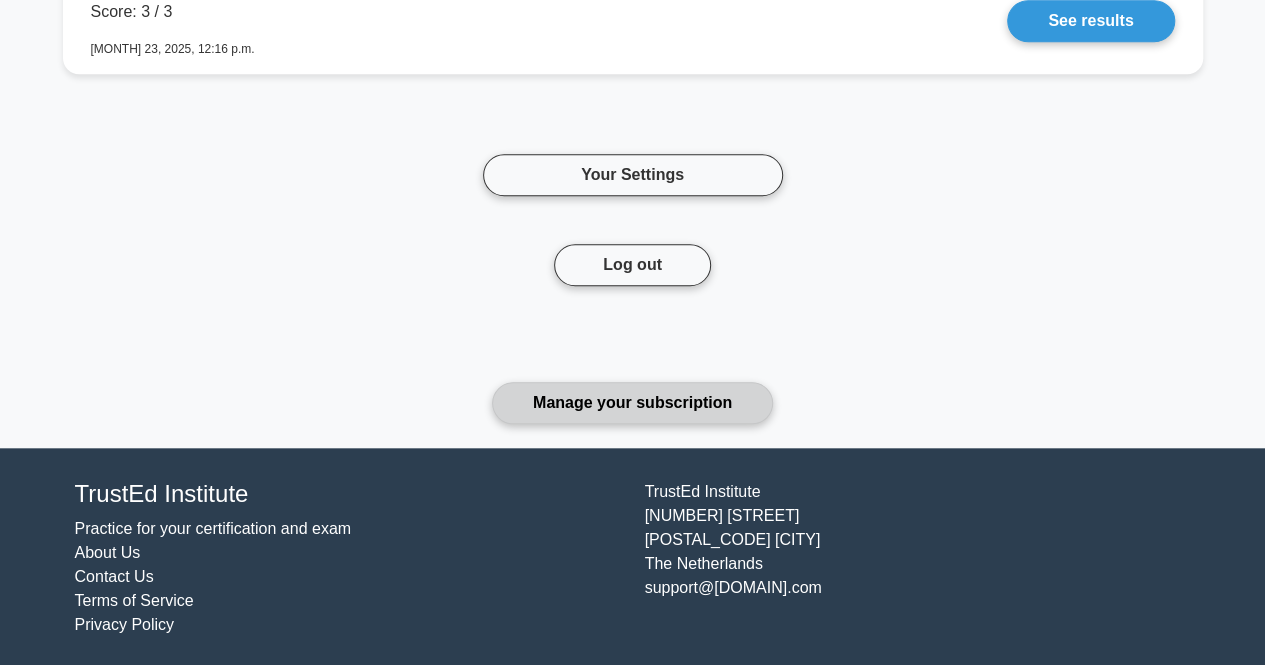 click on "Manage your
subscription" at bounding box center (632, 403) 